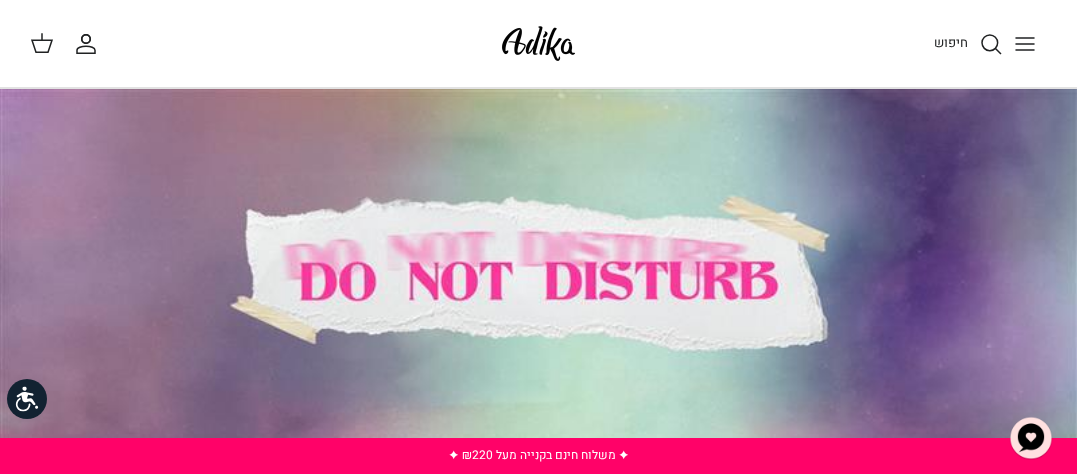 click 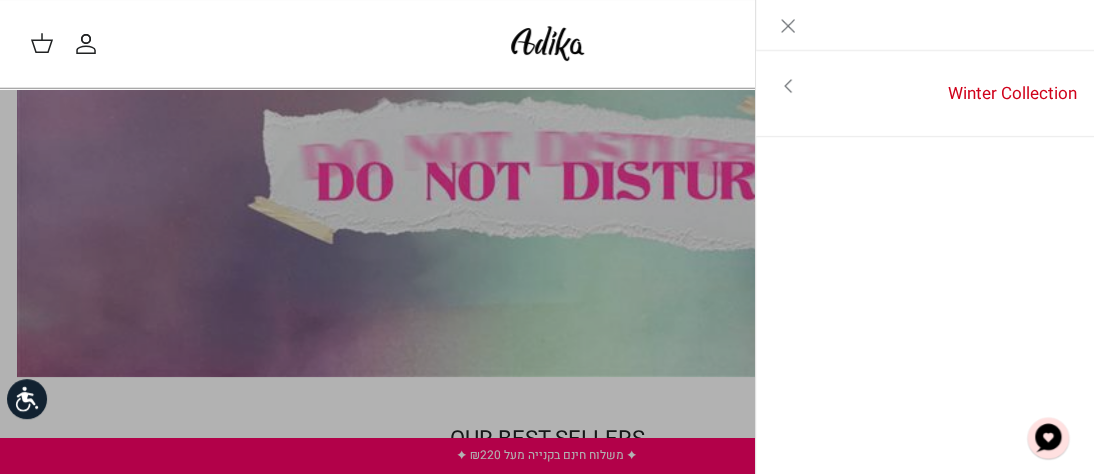 scroll, scrollTop: 100, scrollLeft: 0, axis: vertical 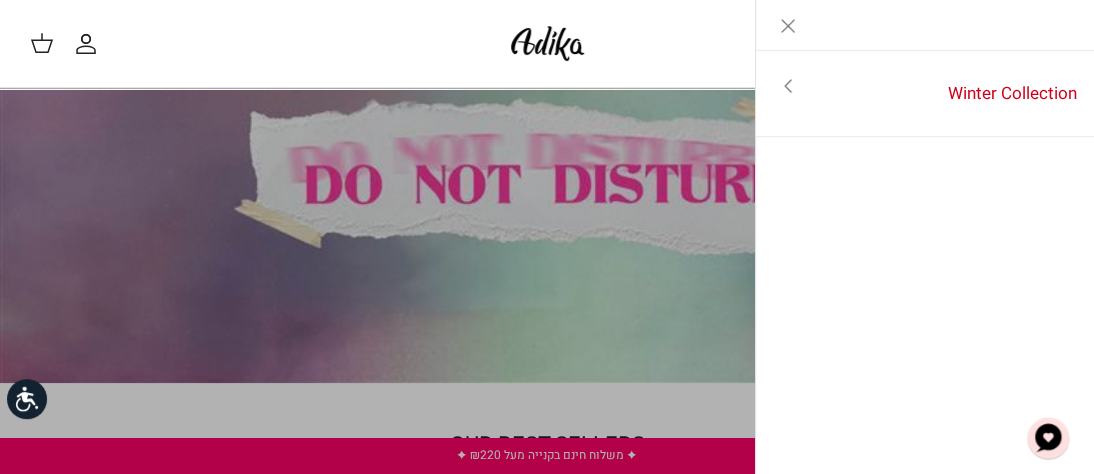 click on "Toggle menu" 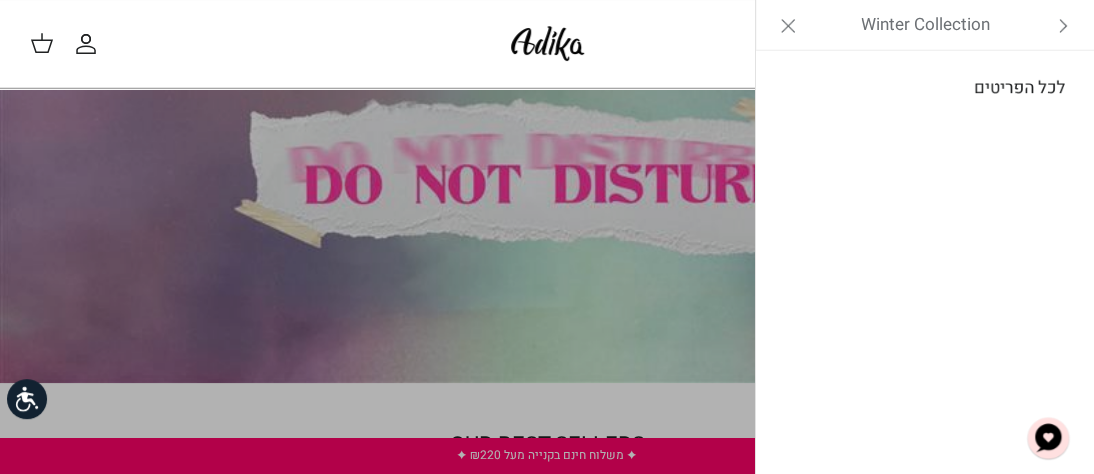 click on "לכל הפריטים" at bounding box center (925, 88) 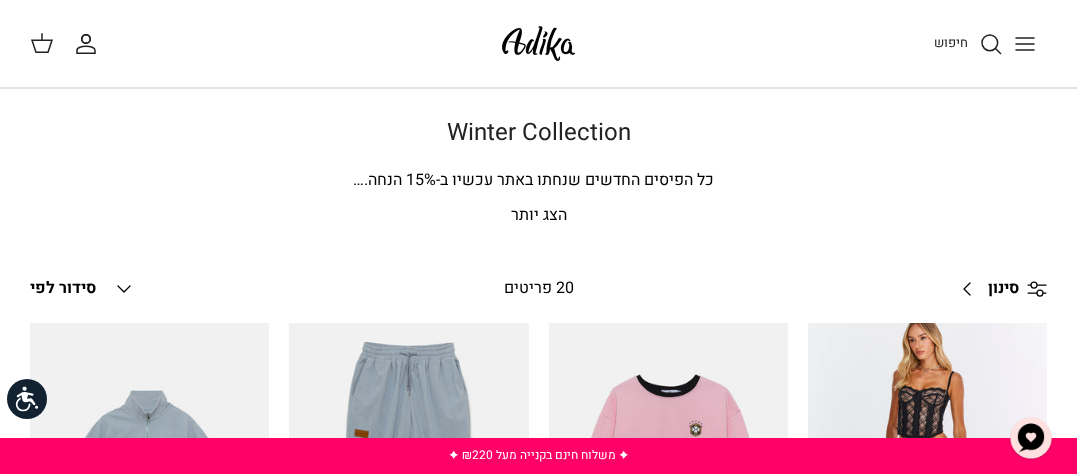 scroll, scrollTop: 0, scrollLeft: 0, axis: both 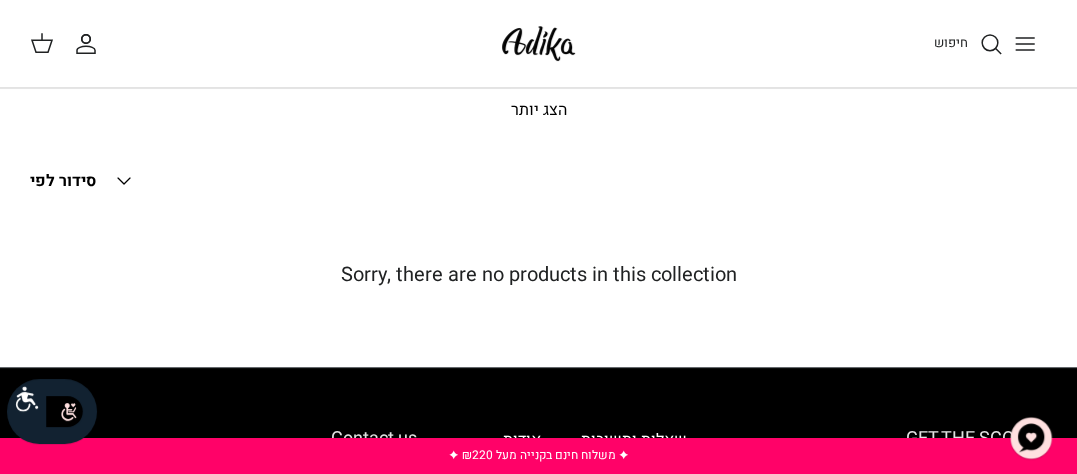 click 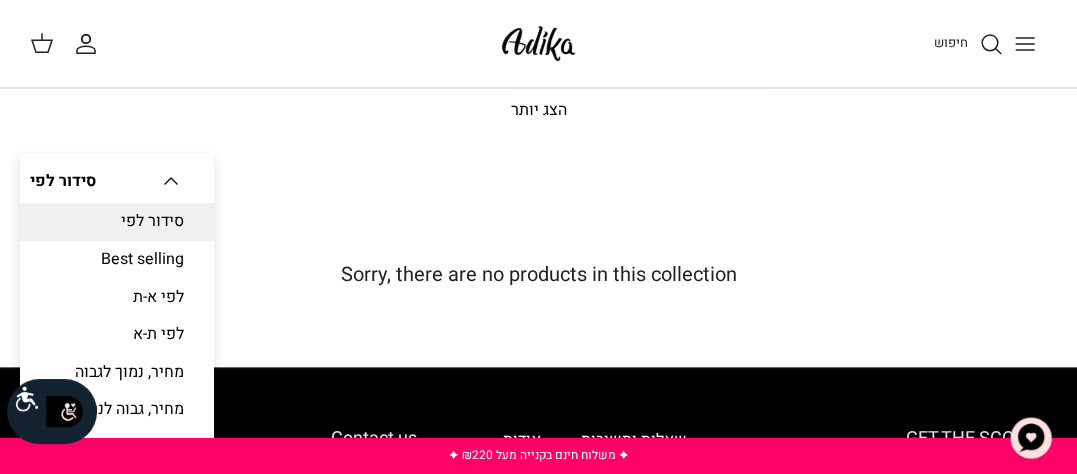 click on "Down
סידור לפי" at bounding box center (106, 181) 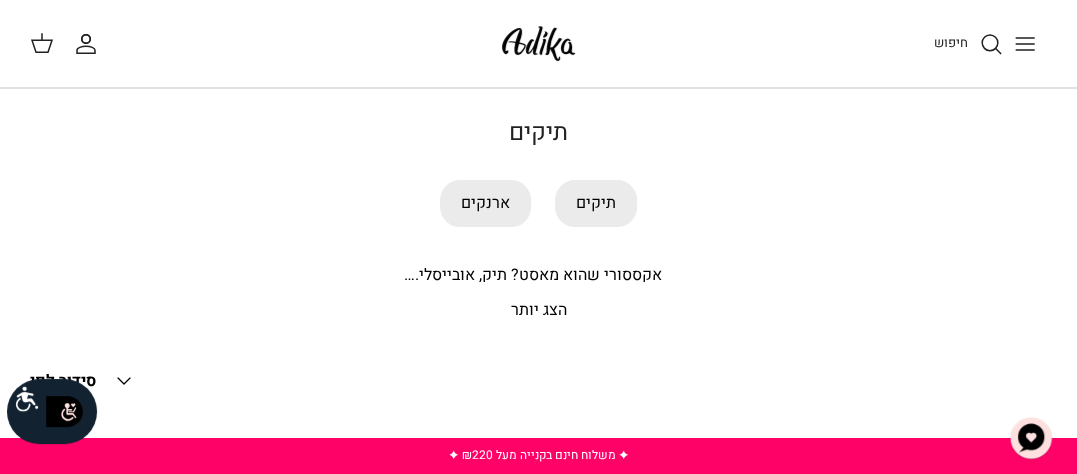 scroll, scrollTop: 0, scrollLeft: 0, axis: both 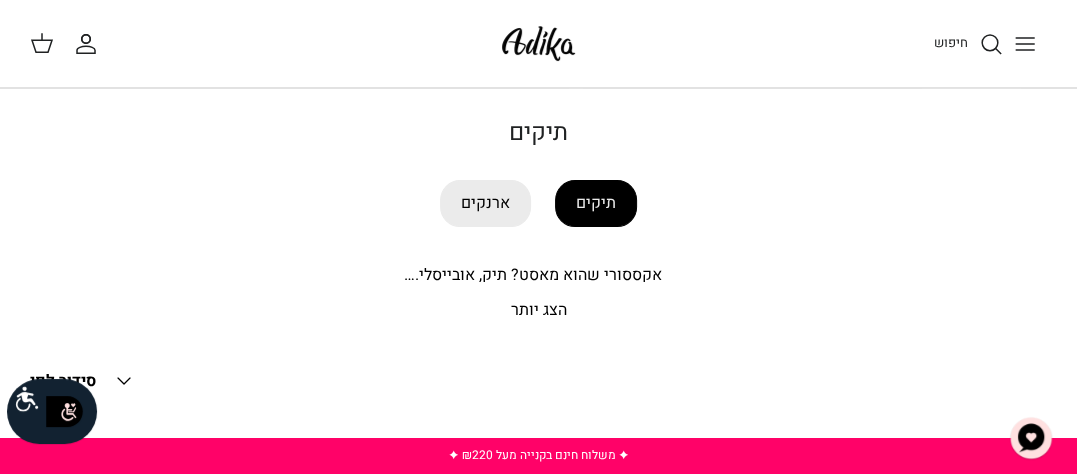 click on "תיקים" at bounding box center (596, 203) 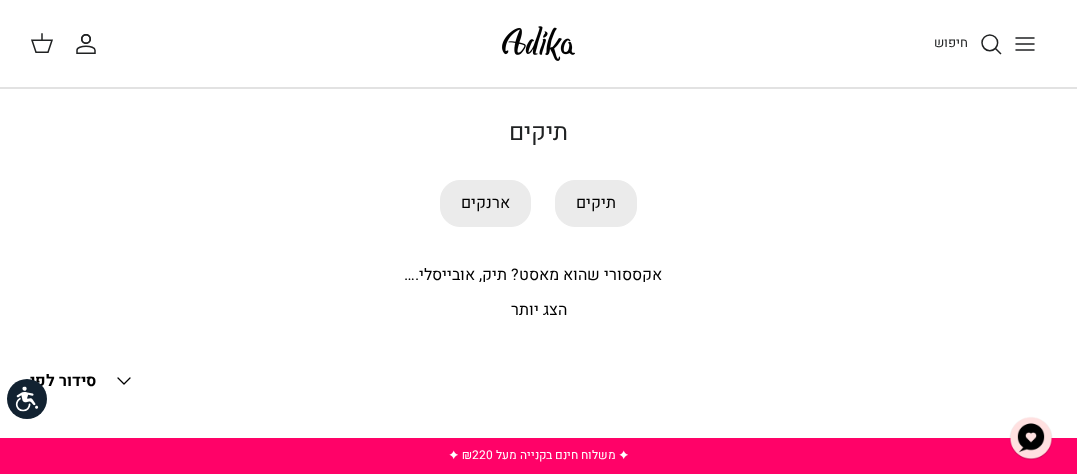 scroll, scrollTop: 0, scrollLeft: 0, axis: both 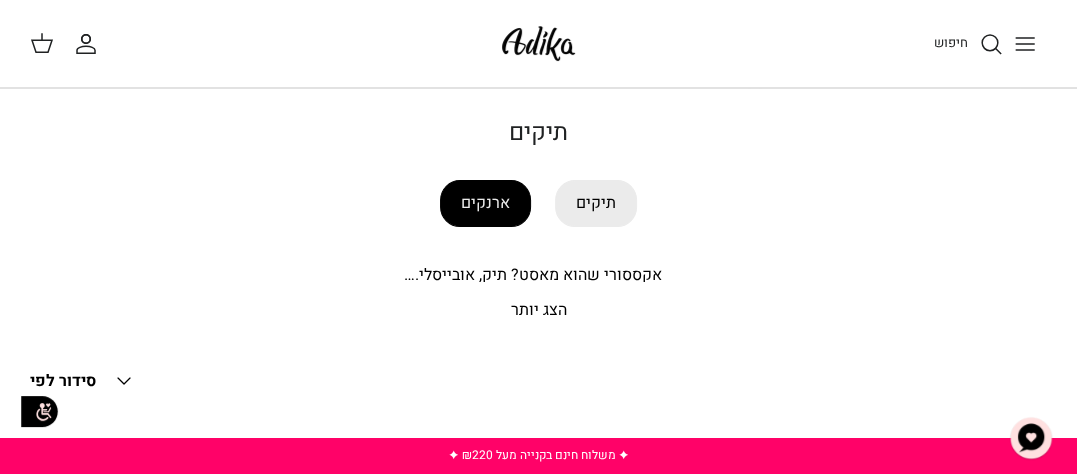 click on "ארנקים" at bounding box center (485, 203) 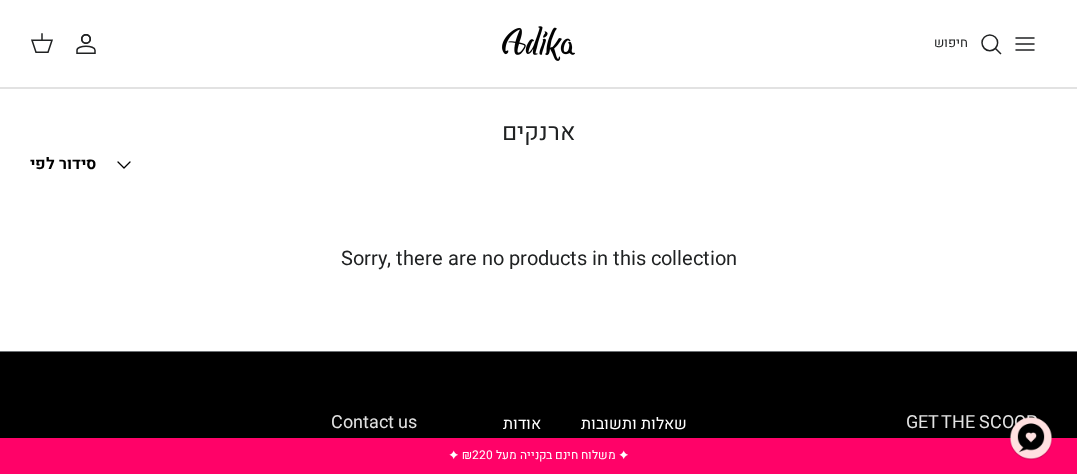 scroll, scrollTop: 0, scrollLeft: 0, axis: both 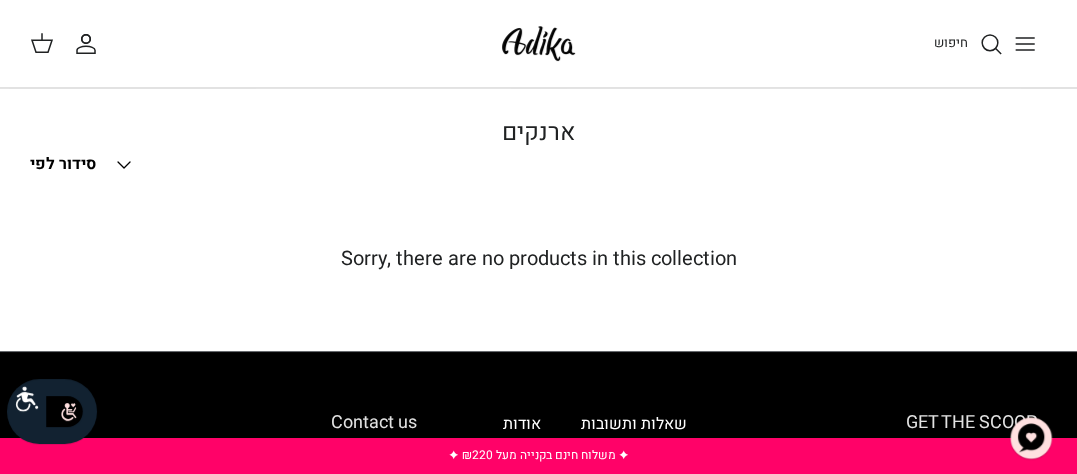 click 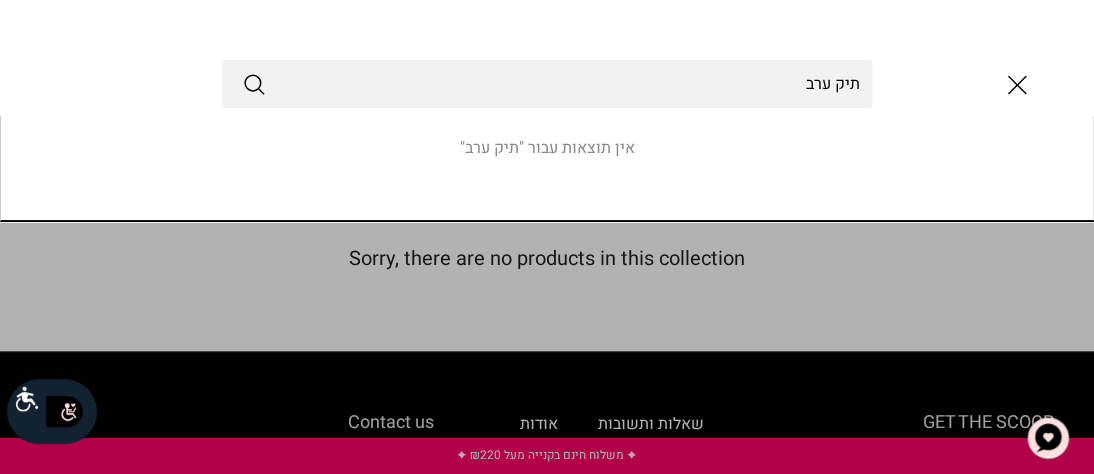 type on "תיק ערב" 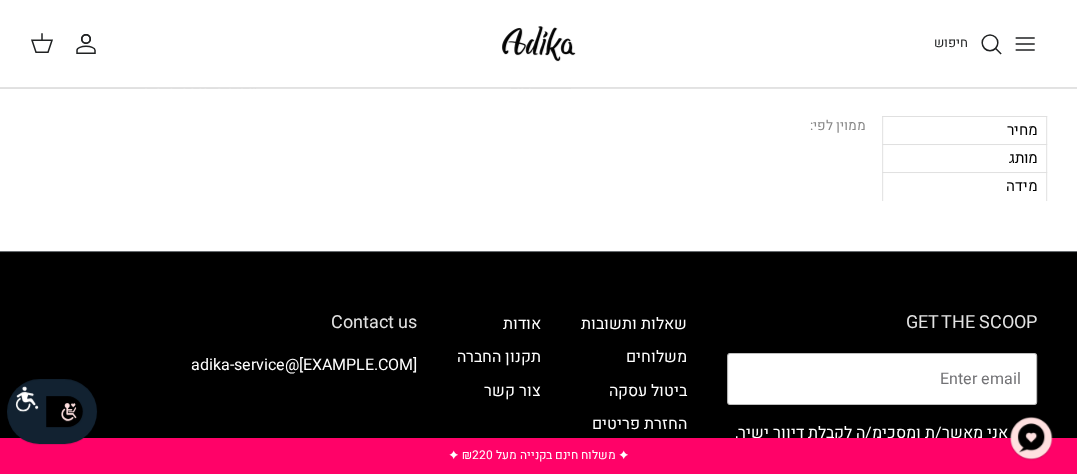 scroll, scrollTop: 100, scrollLeft: 0, axis: vertical 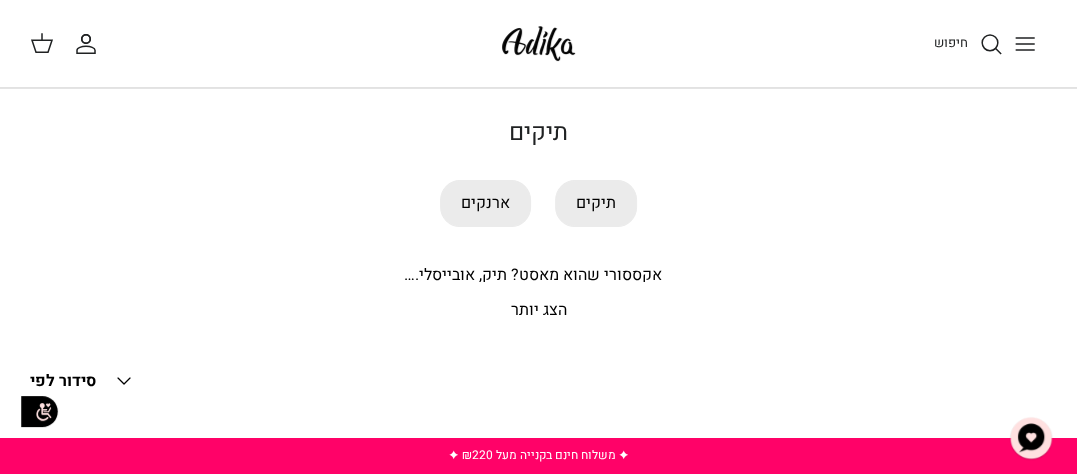 click on "הצג יותר" at bounding box center [538, 311] 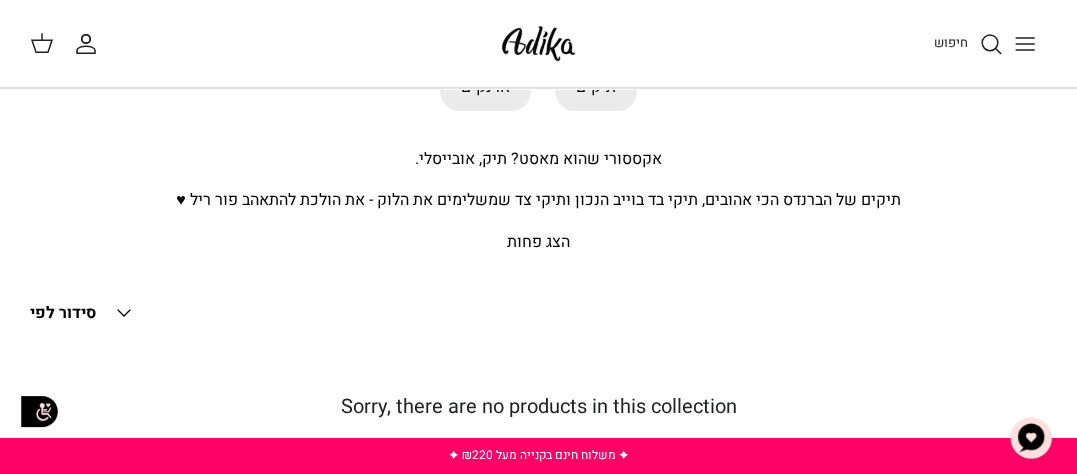 scroll, scrollTop: 0, scrollLeft: 0, axis: both 